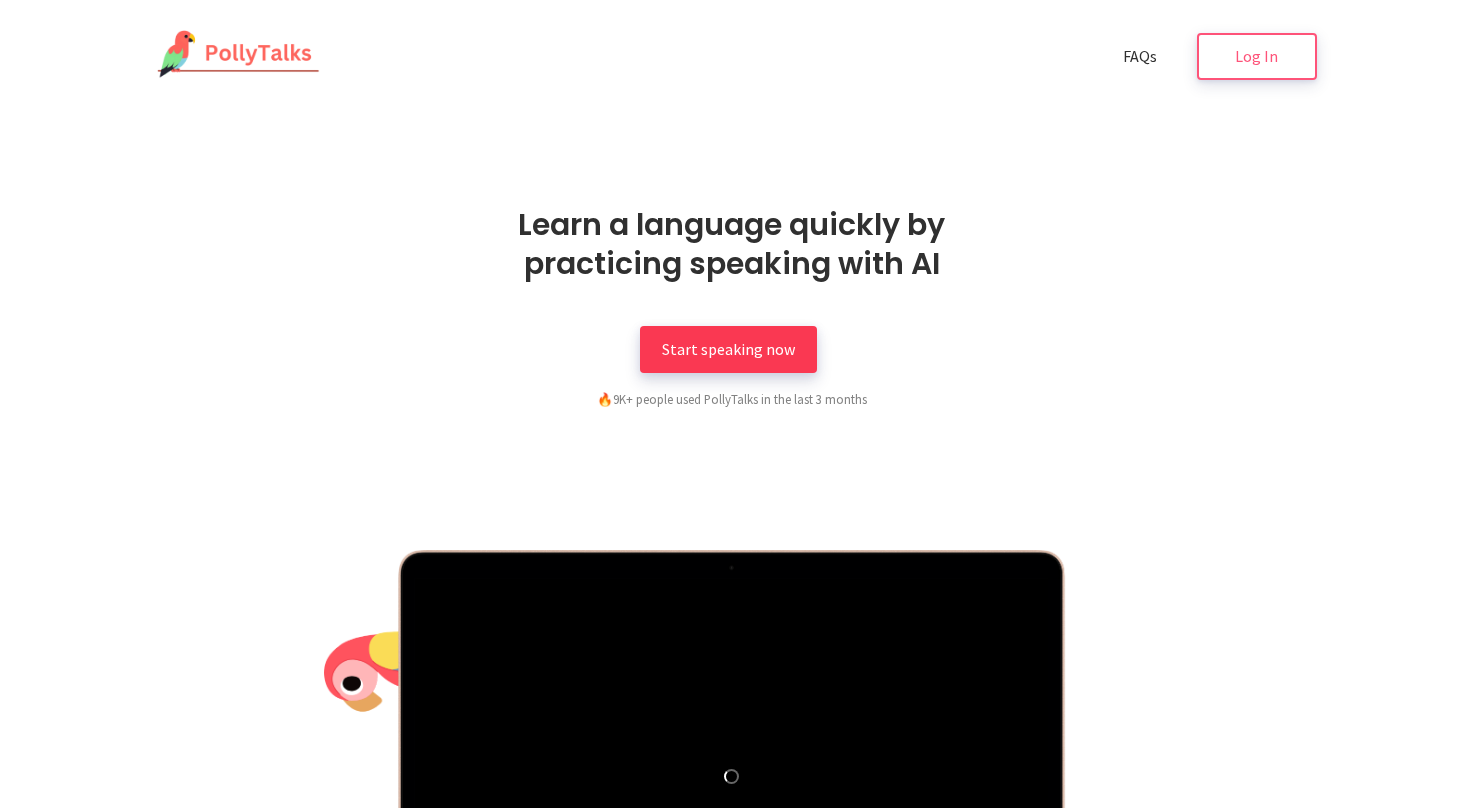 scroll, scrollTop: 0, scrollLeft: 0, axis: both 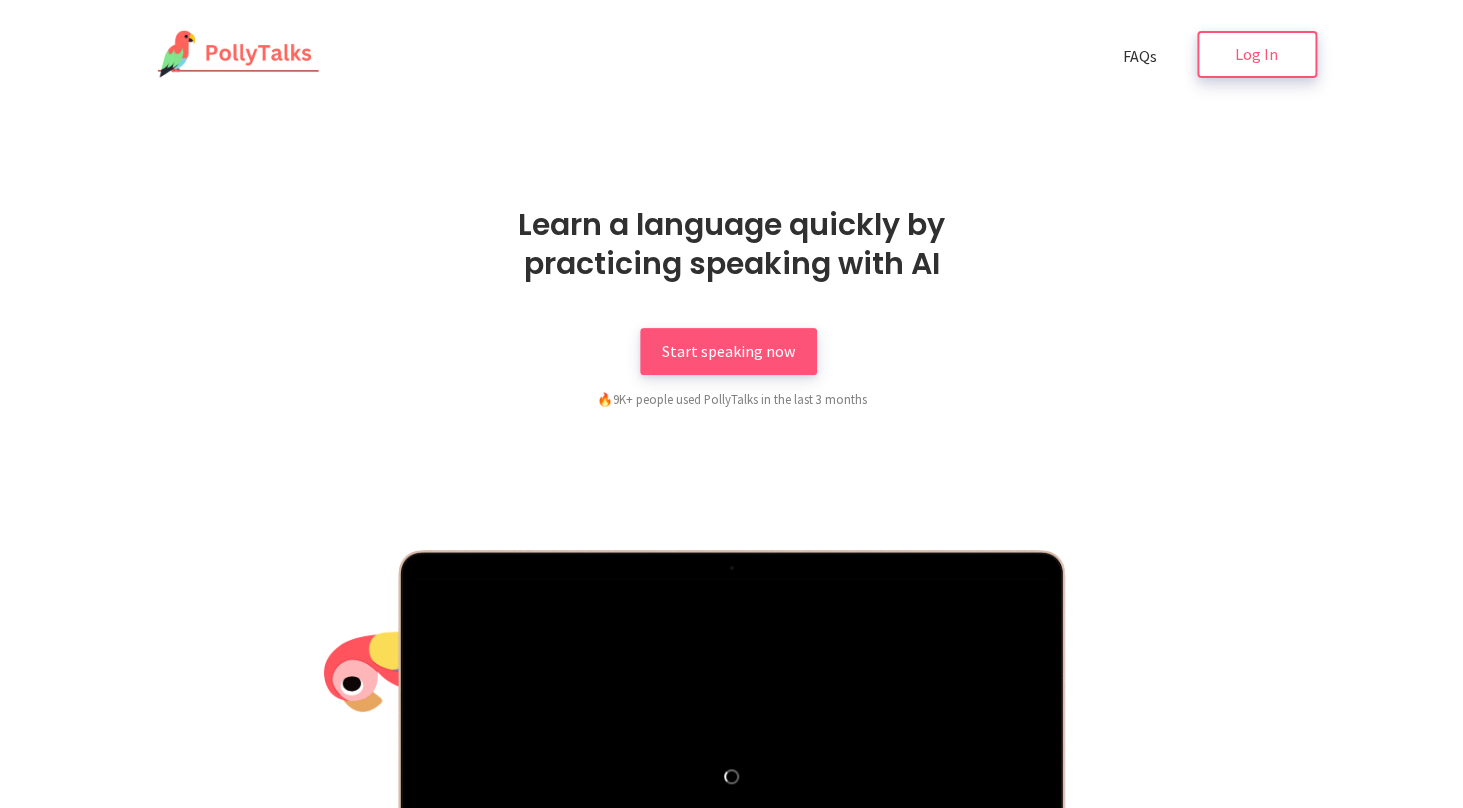 click on "Log In" at bounding box center (1256, 54) 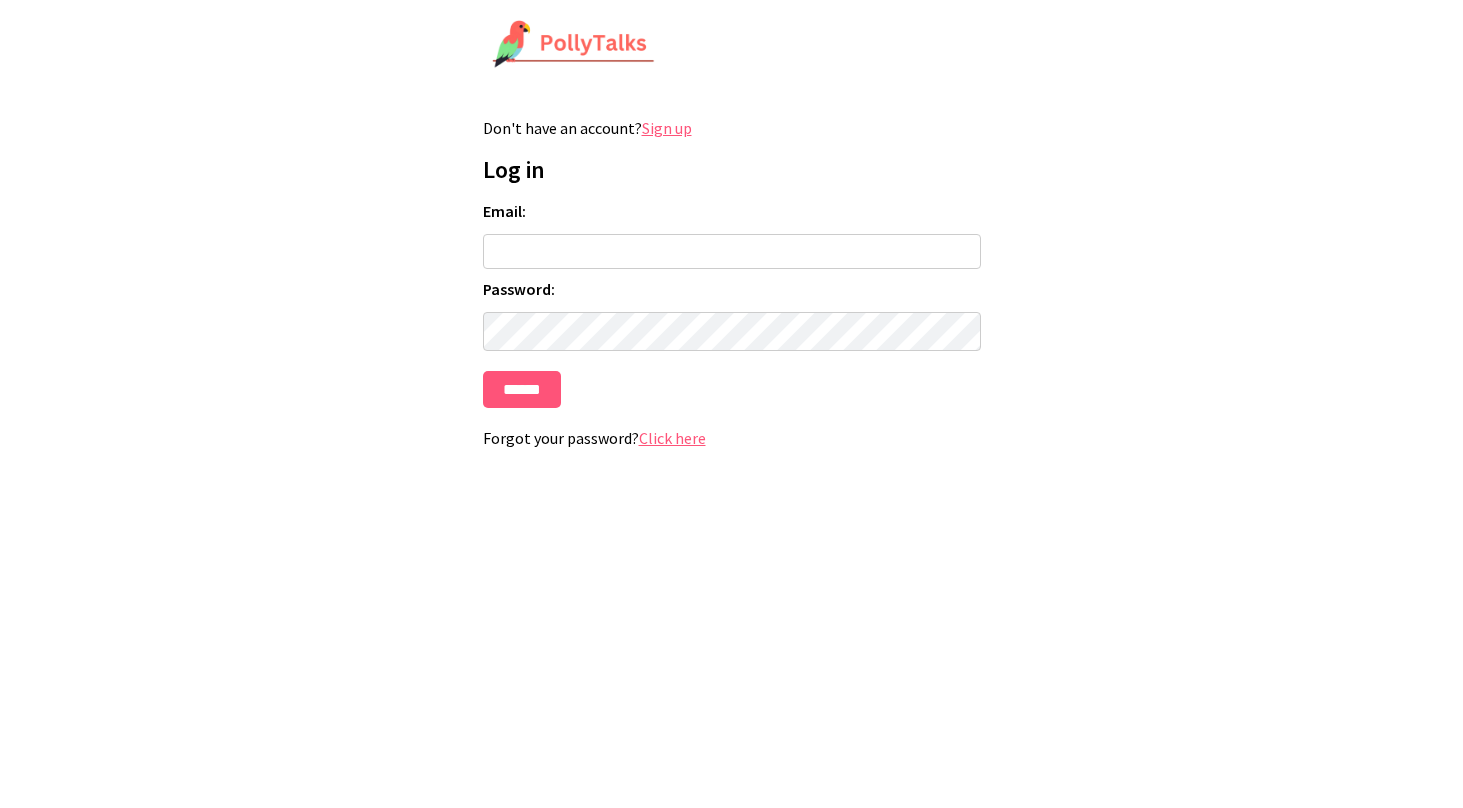 scroll, scrollTop: 0, scrollLeft: 0, axis: both 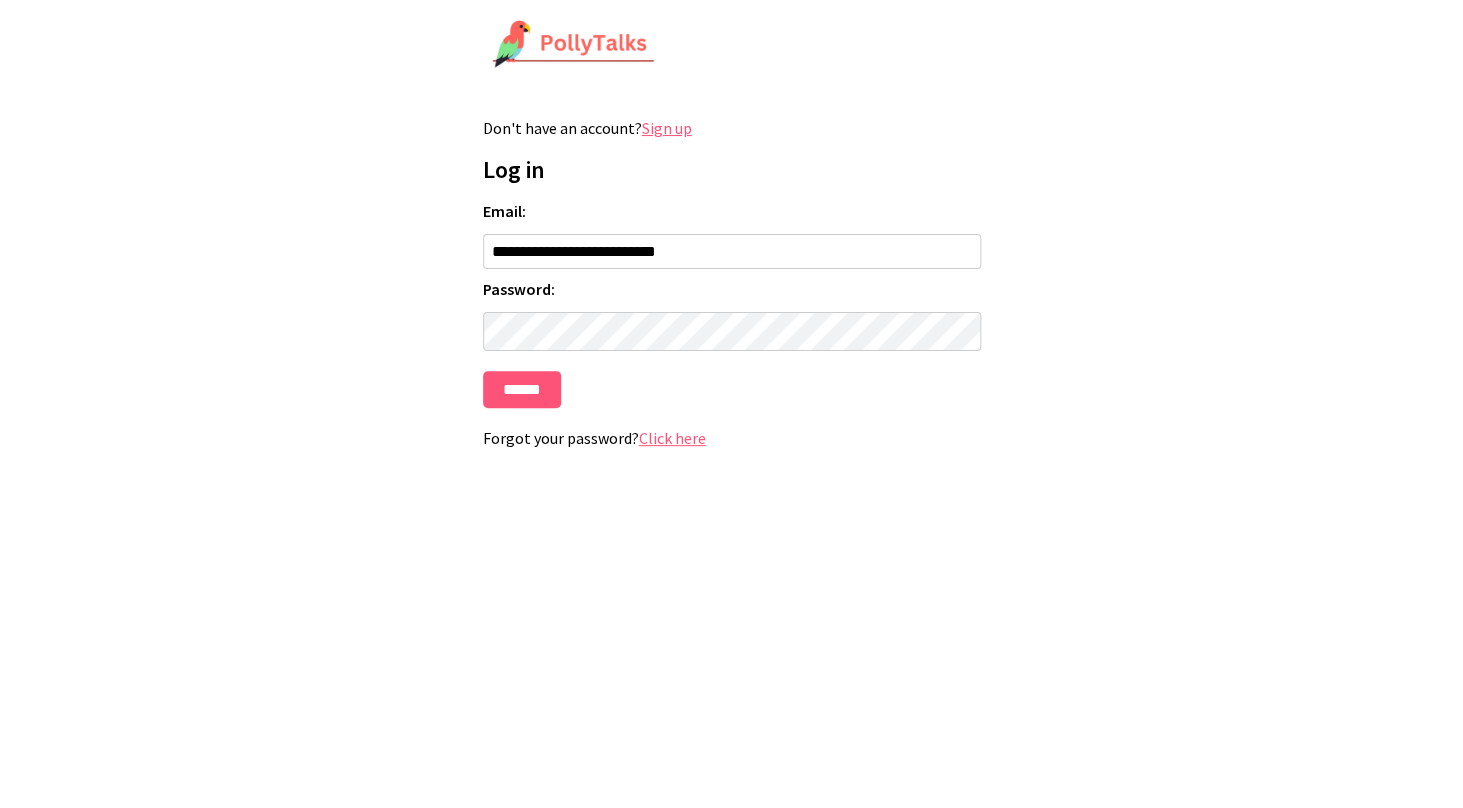 type on "**********" 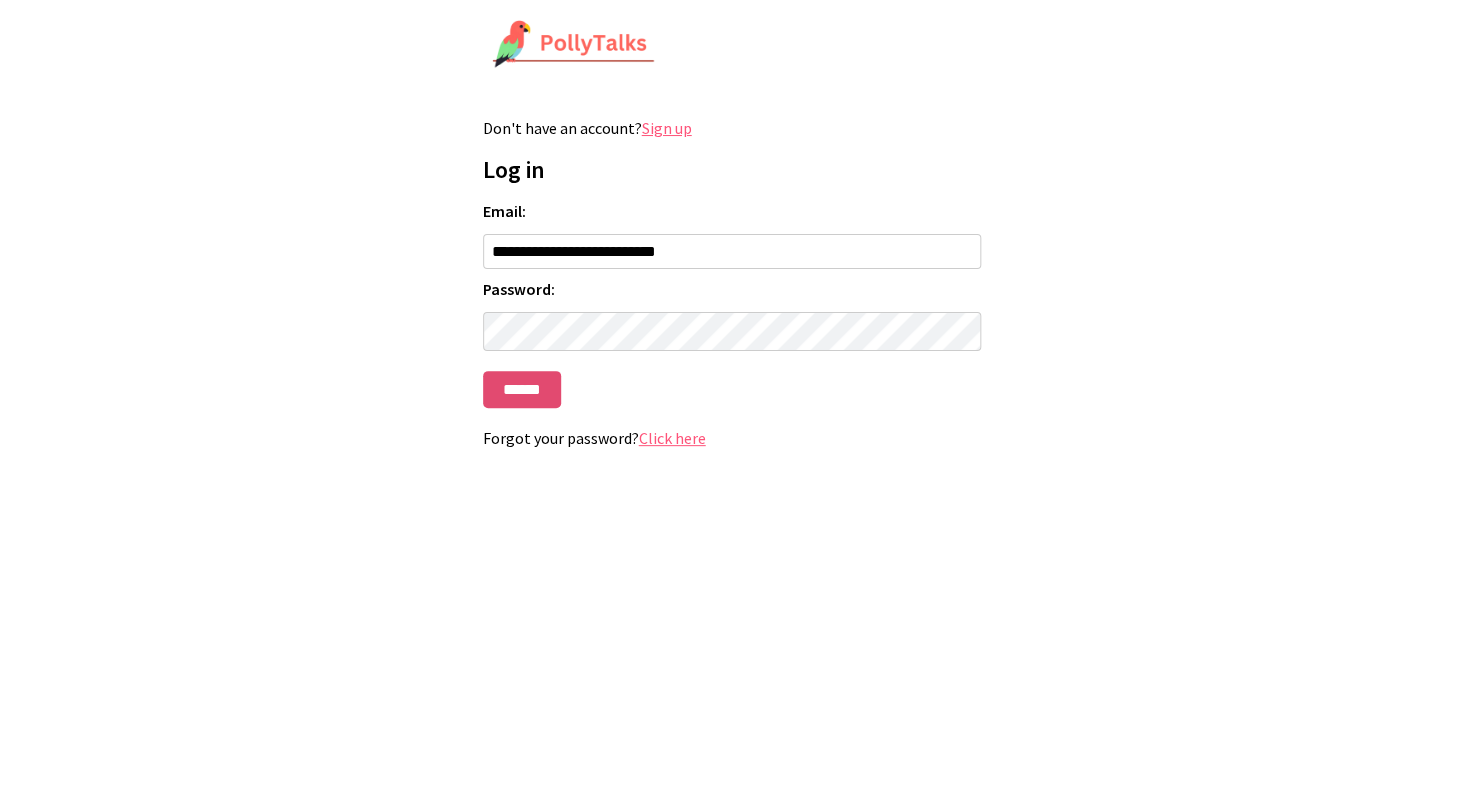 click on "******" at bounding box center [522, 389] 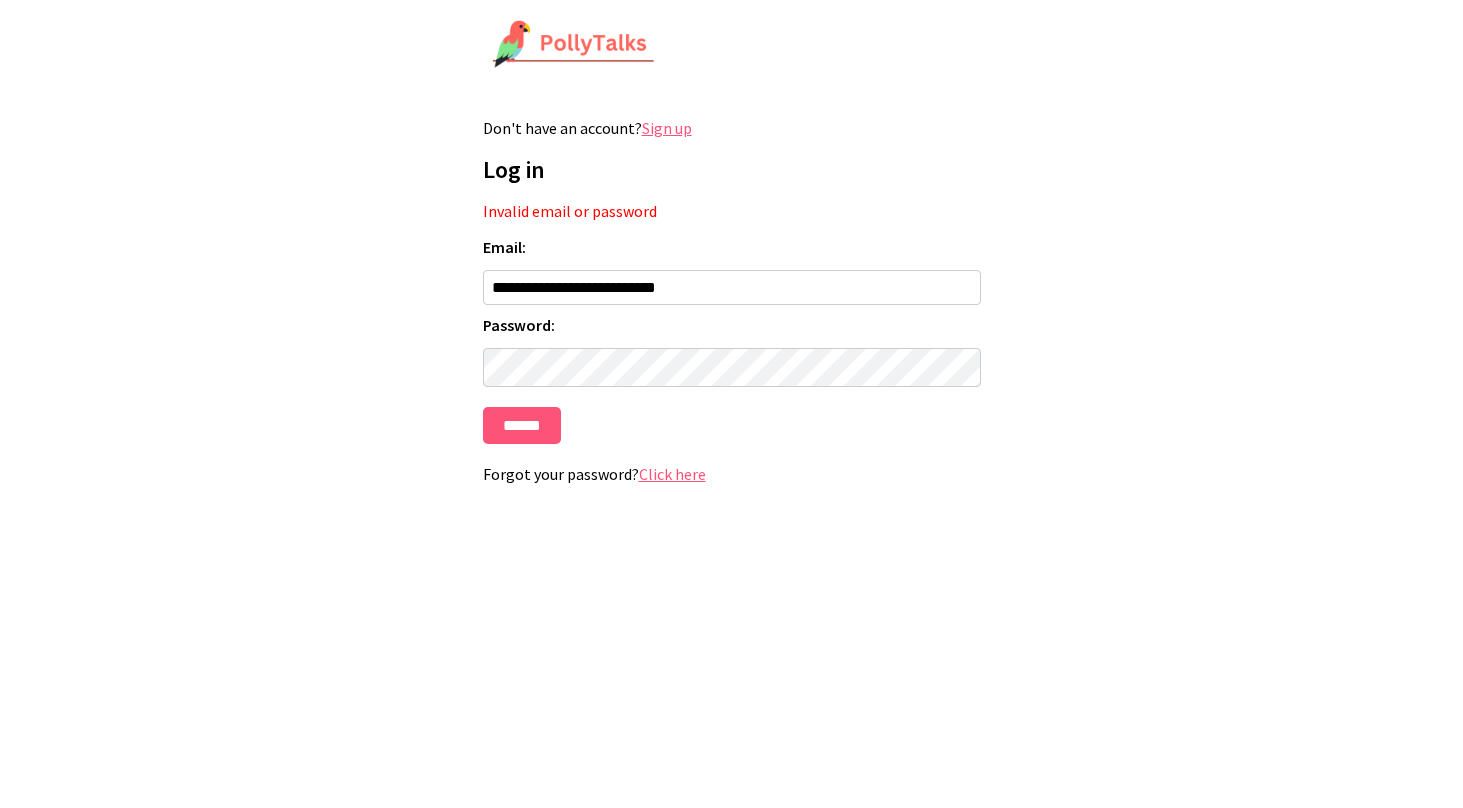 scroll, scrollTop: 0, scrollLeft: 0, axis: both 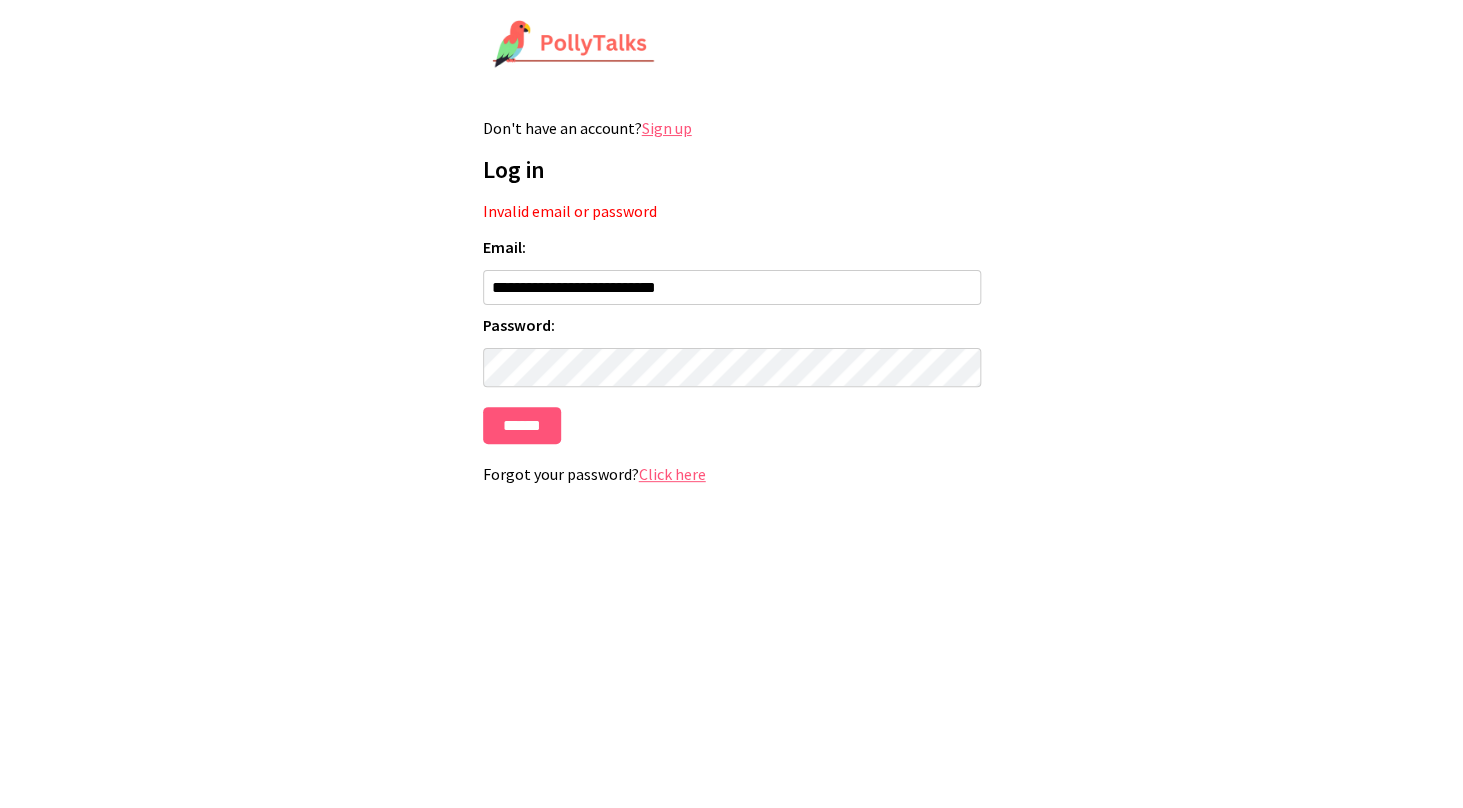 click on "**********" at bounding box center [732, 299] 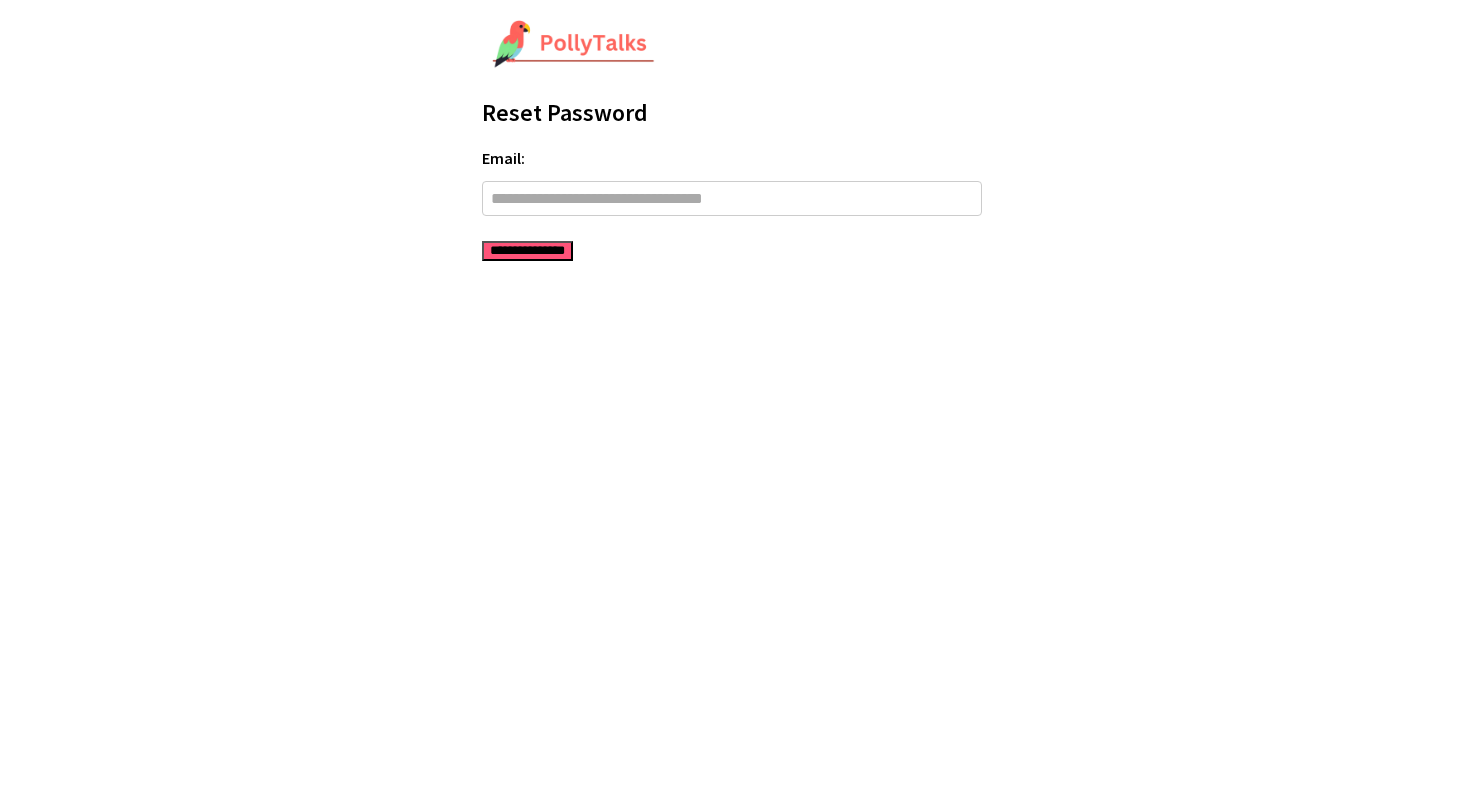 scroll, scrollTop: 0, scrollLeft: 0, axis: both 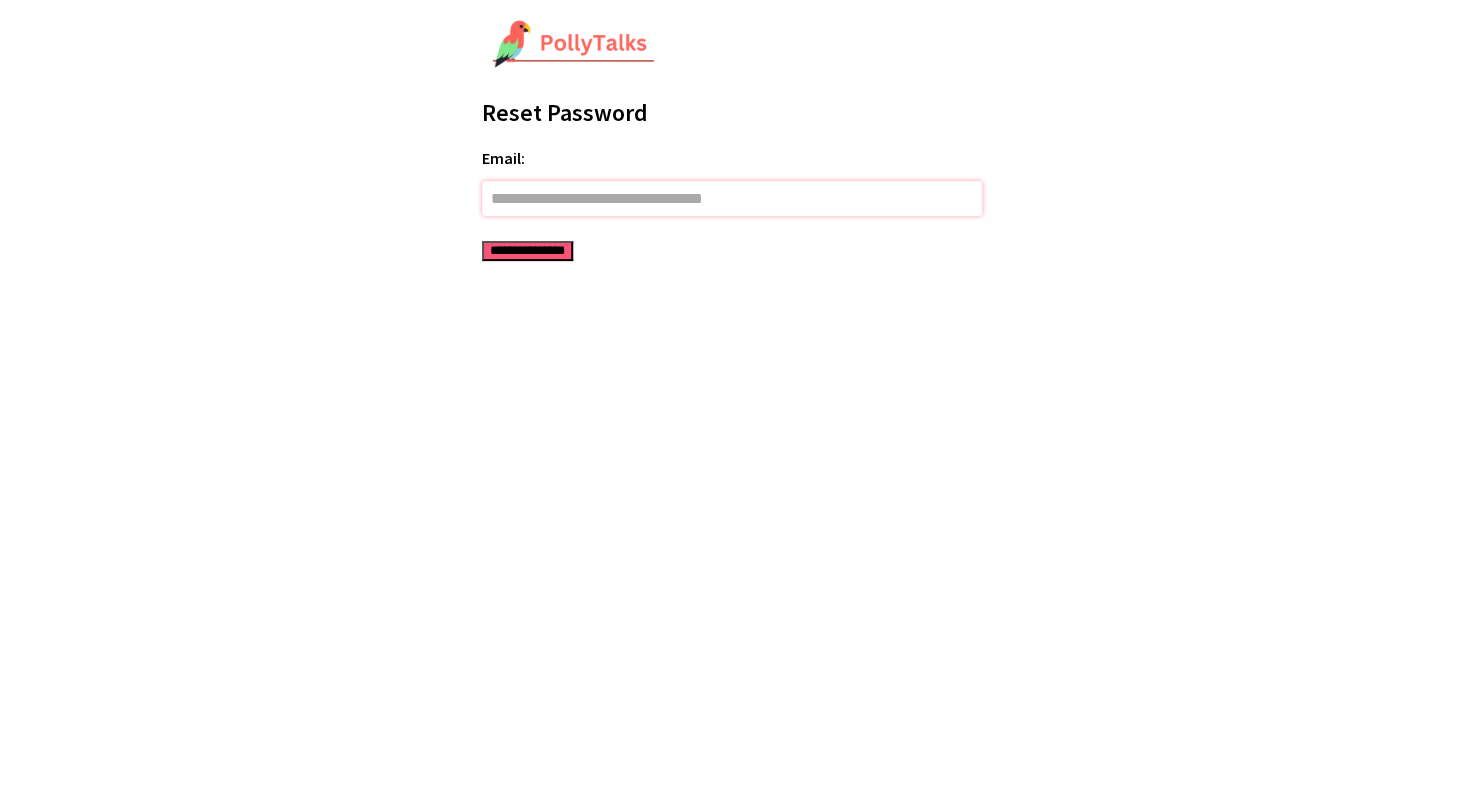 click on "Email:" at bounding box center [732, 198] 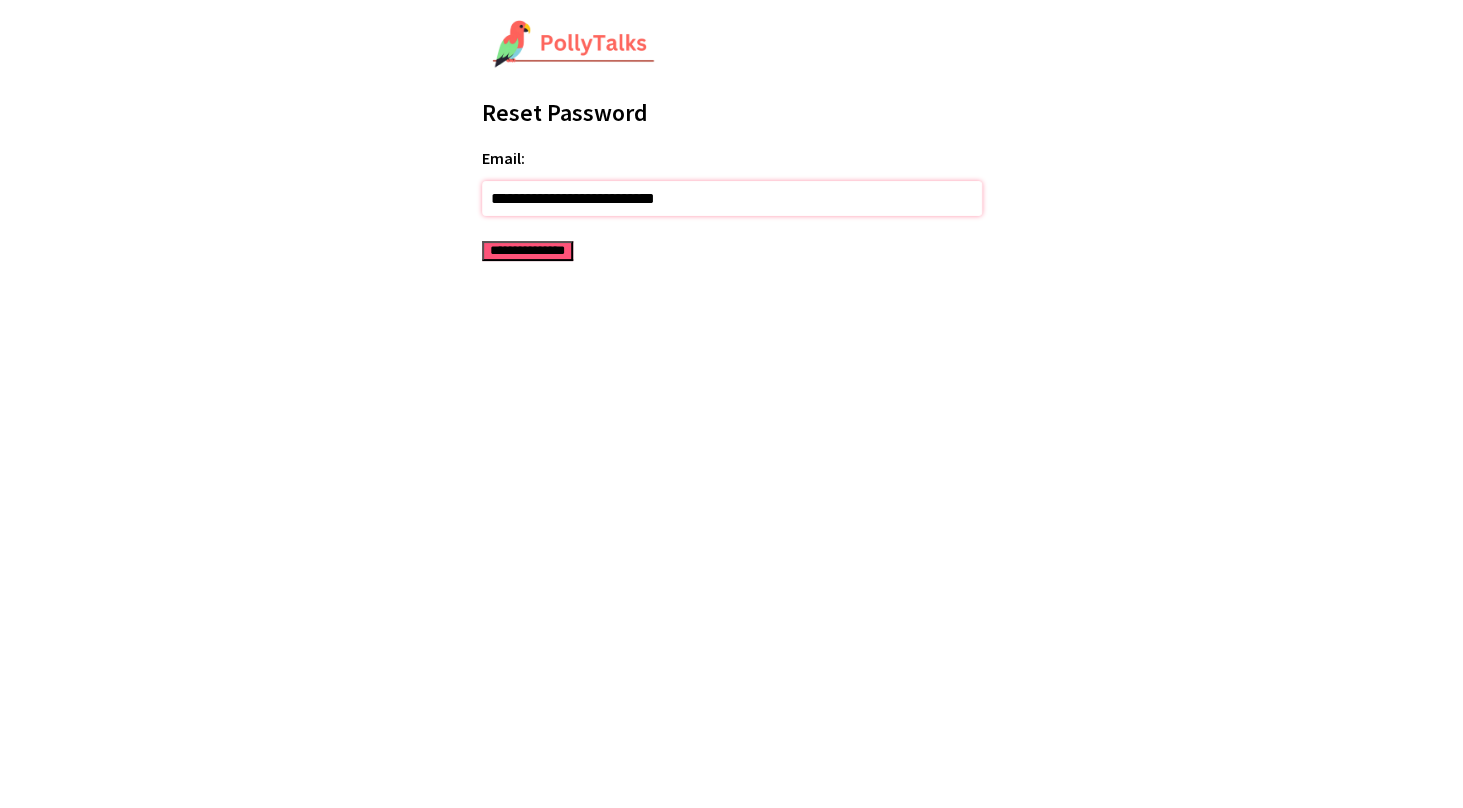 type on "**********" 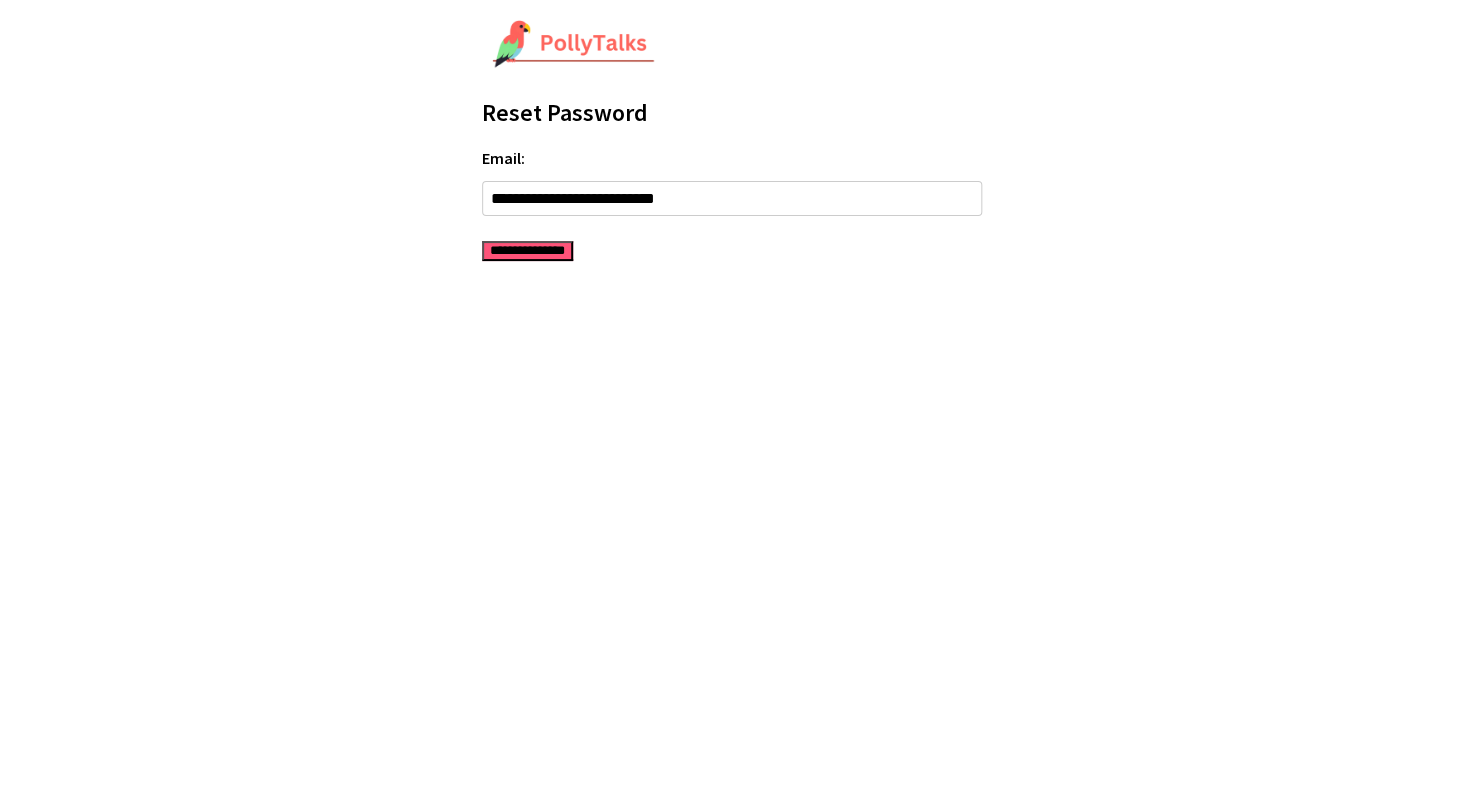 click on "**********" at bounding box center [527, 251] 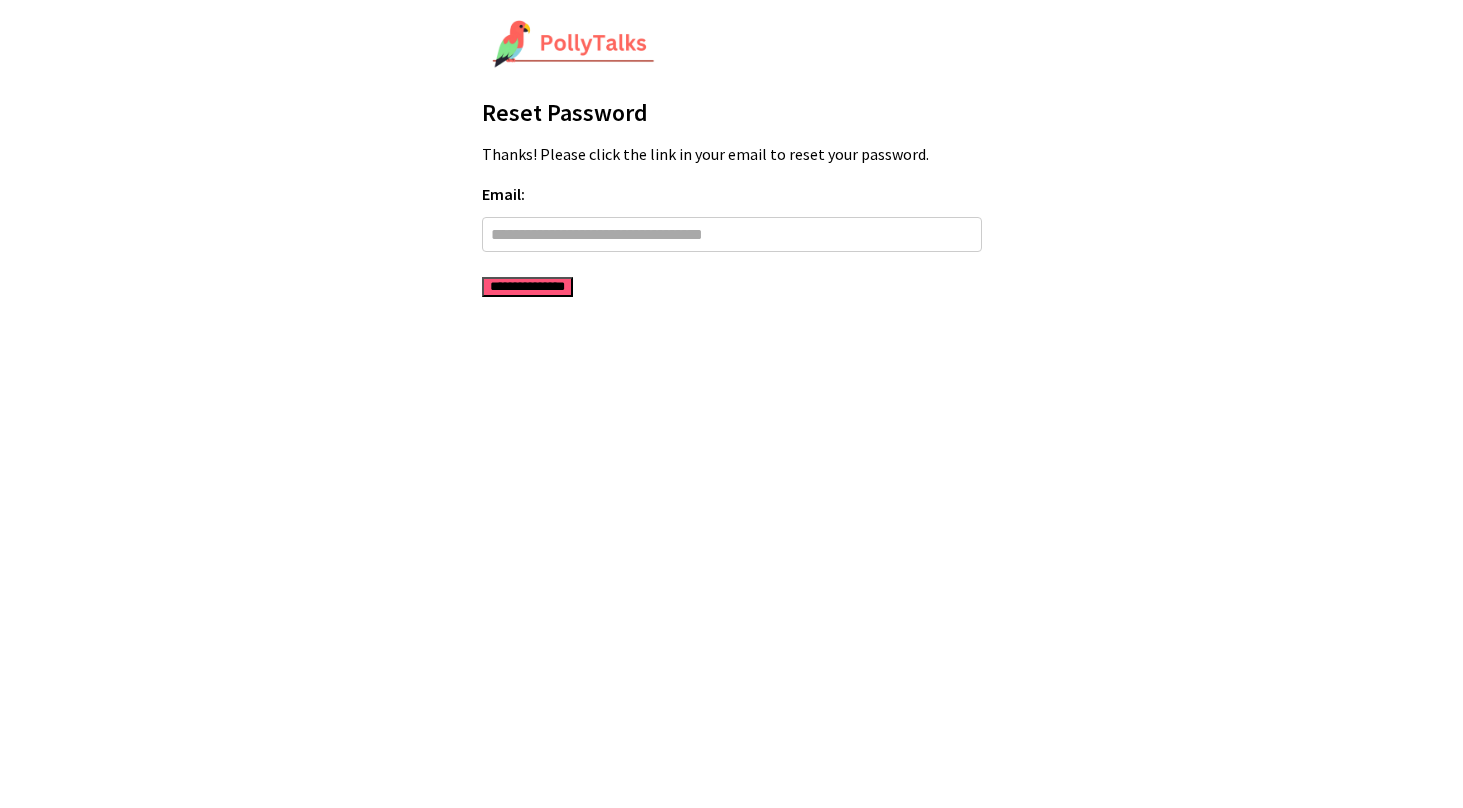 scroll, scrollTop: 0, scrollLeft: 0, axis: both 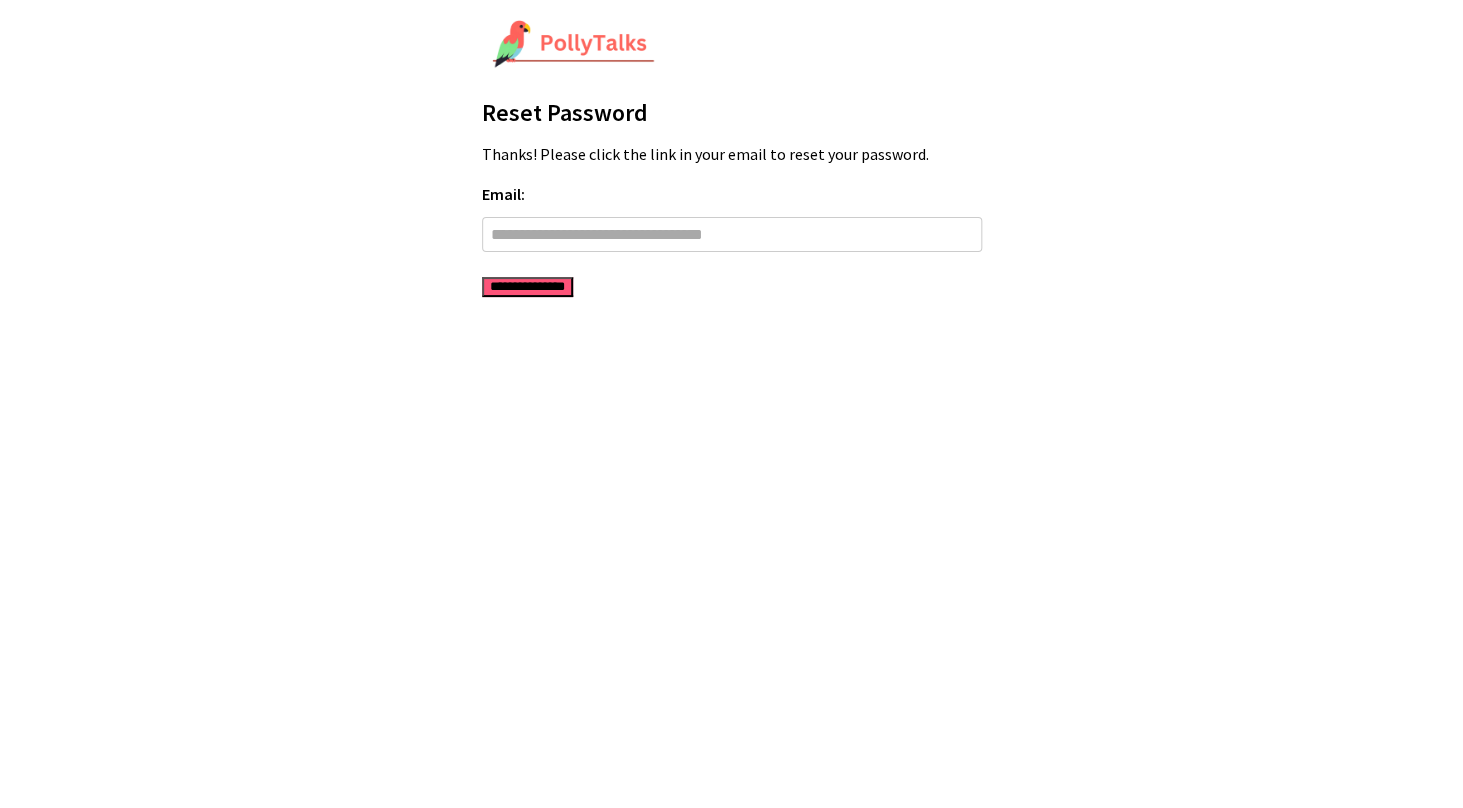 click on "Thanks! Please click the link in your email to reset your password." at bounding box center (732, 154) 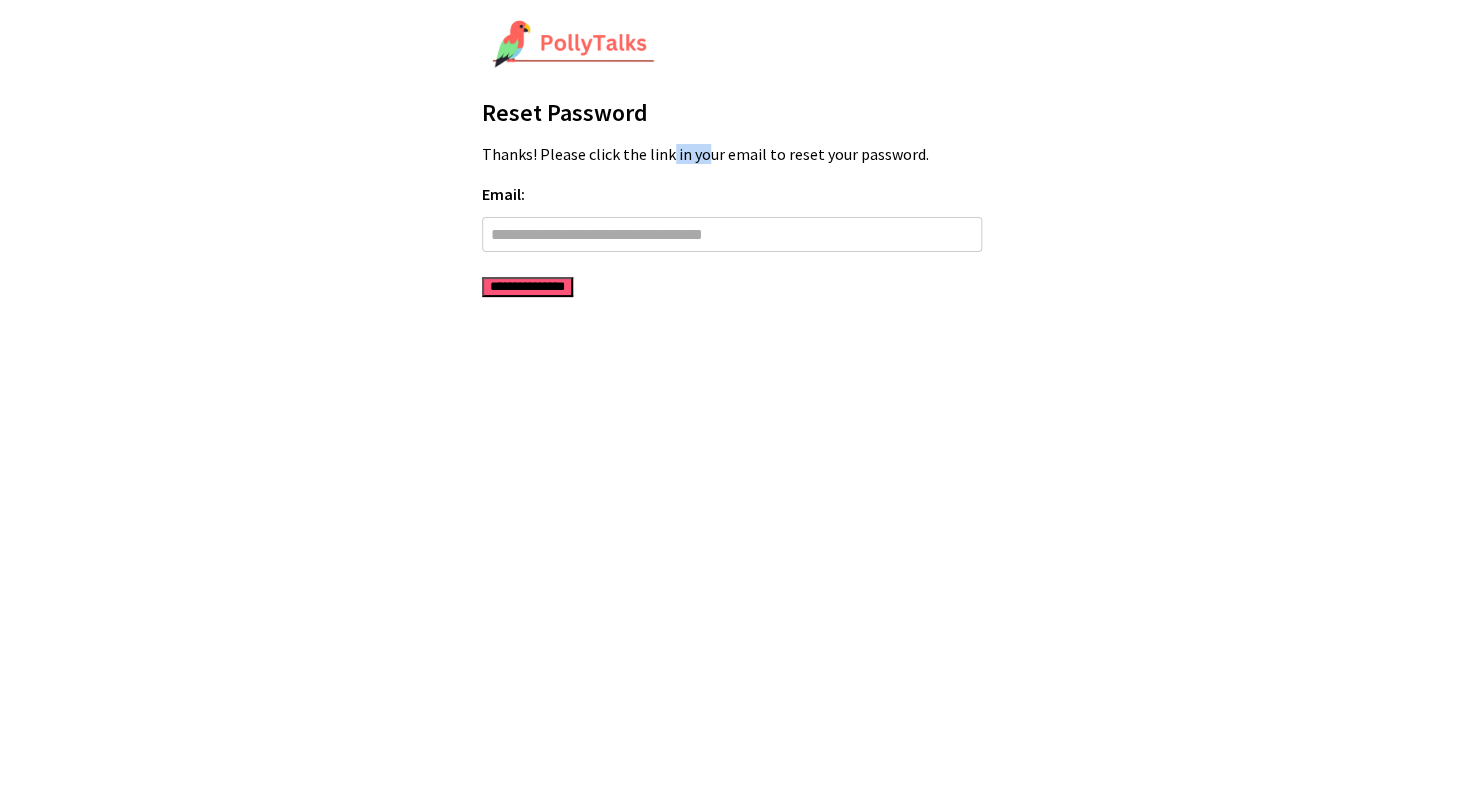 click on "Thanks! Please click the link in your email to reset your password." at bounding box center (732, 154) 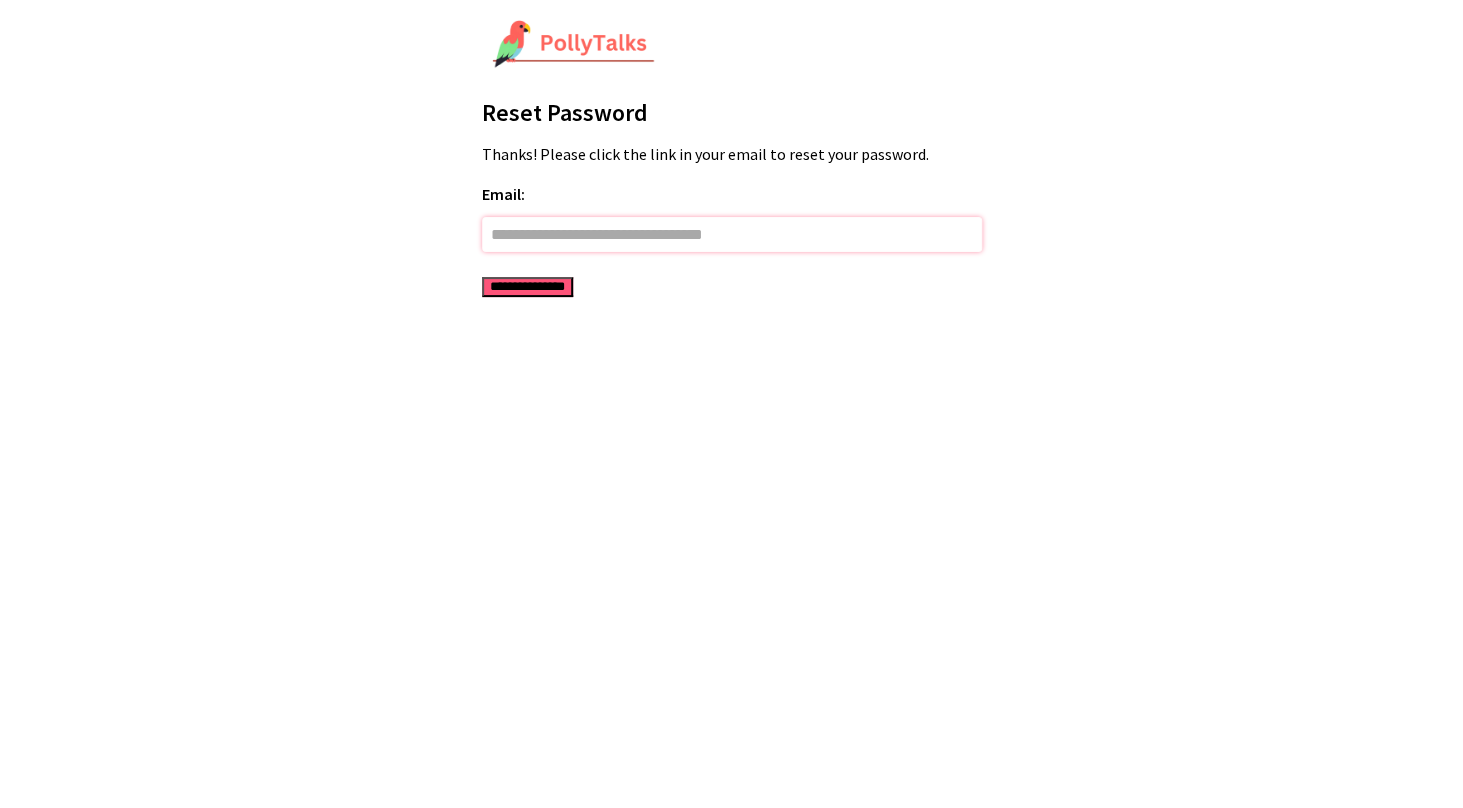 click on "Email:" at bounding box center (732, 234) 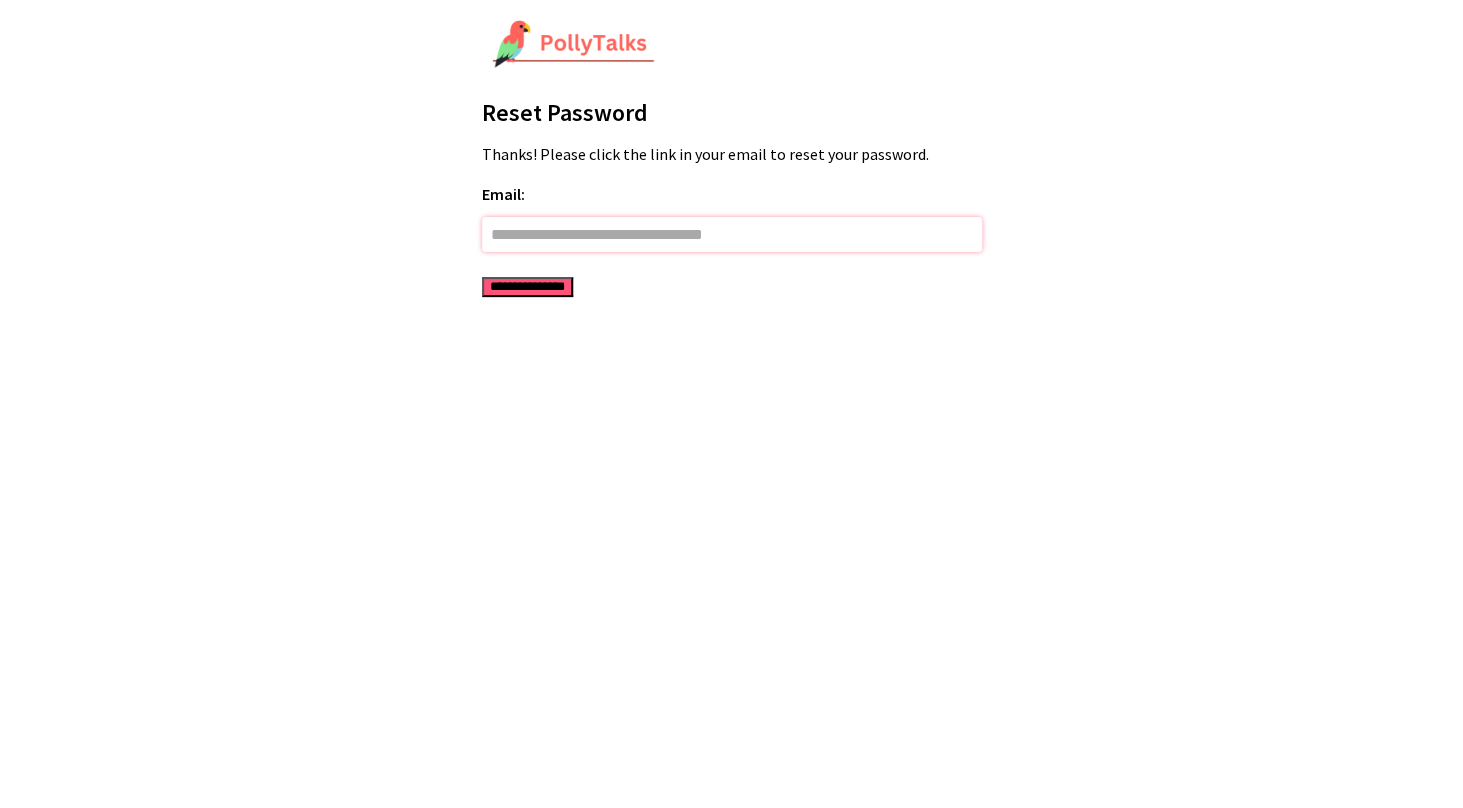 click on "Email:" at bounding box center (732, 234) 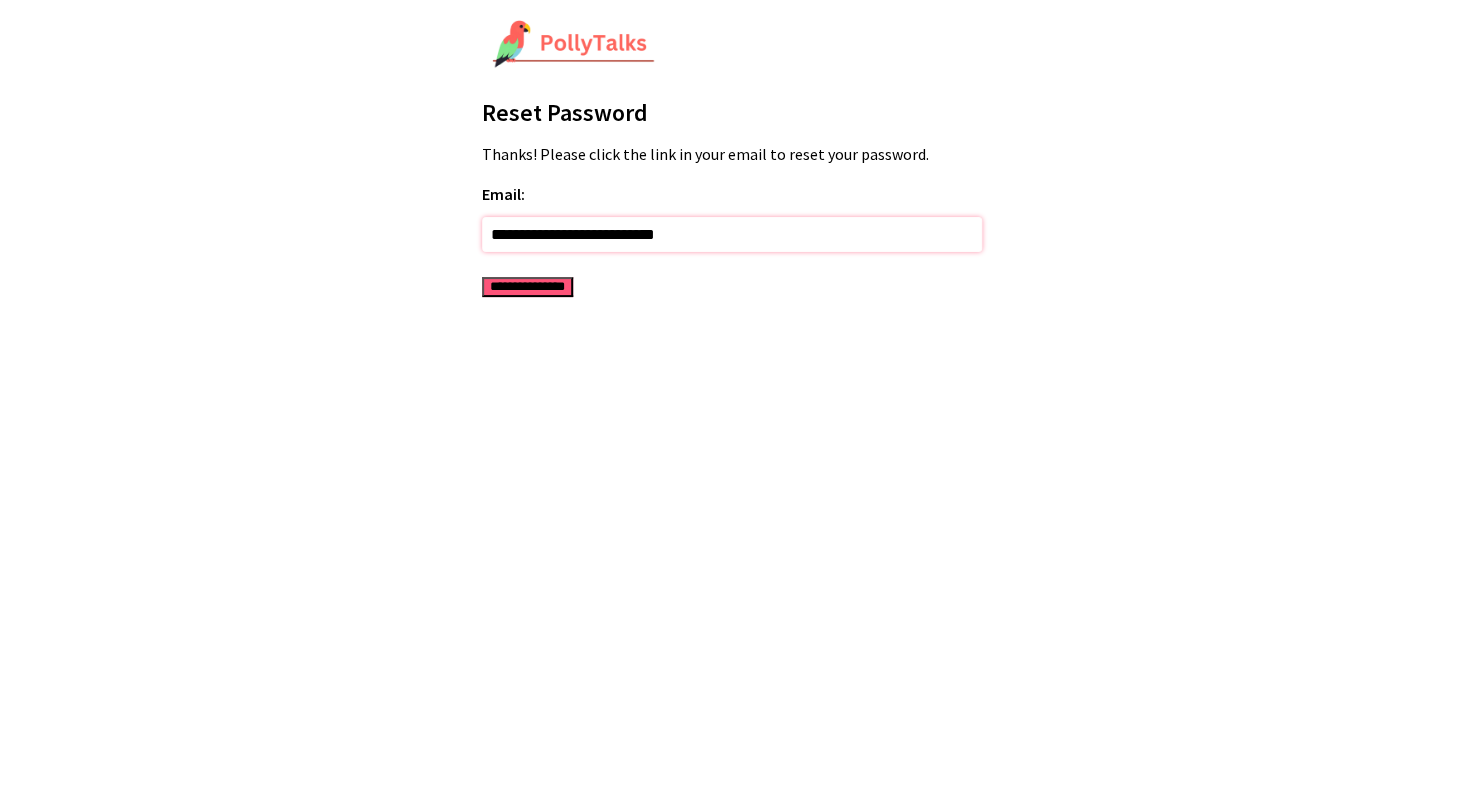 click on "**********" at bounding box center (732, 234) 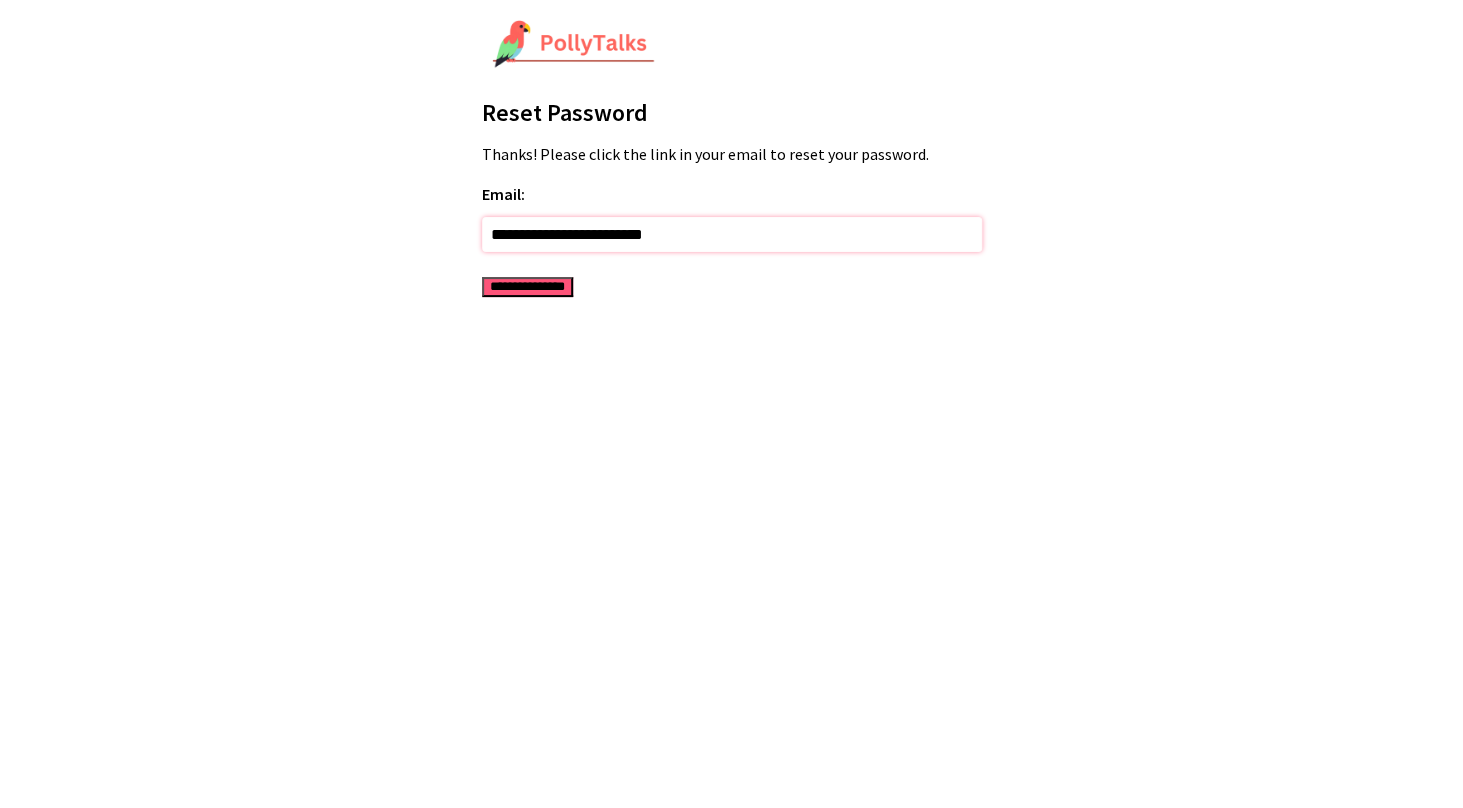 type on "**********" 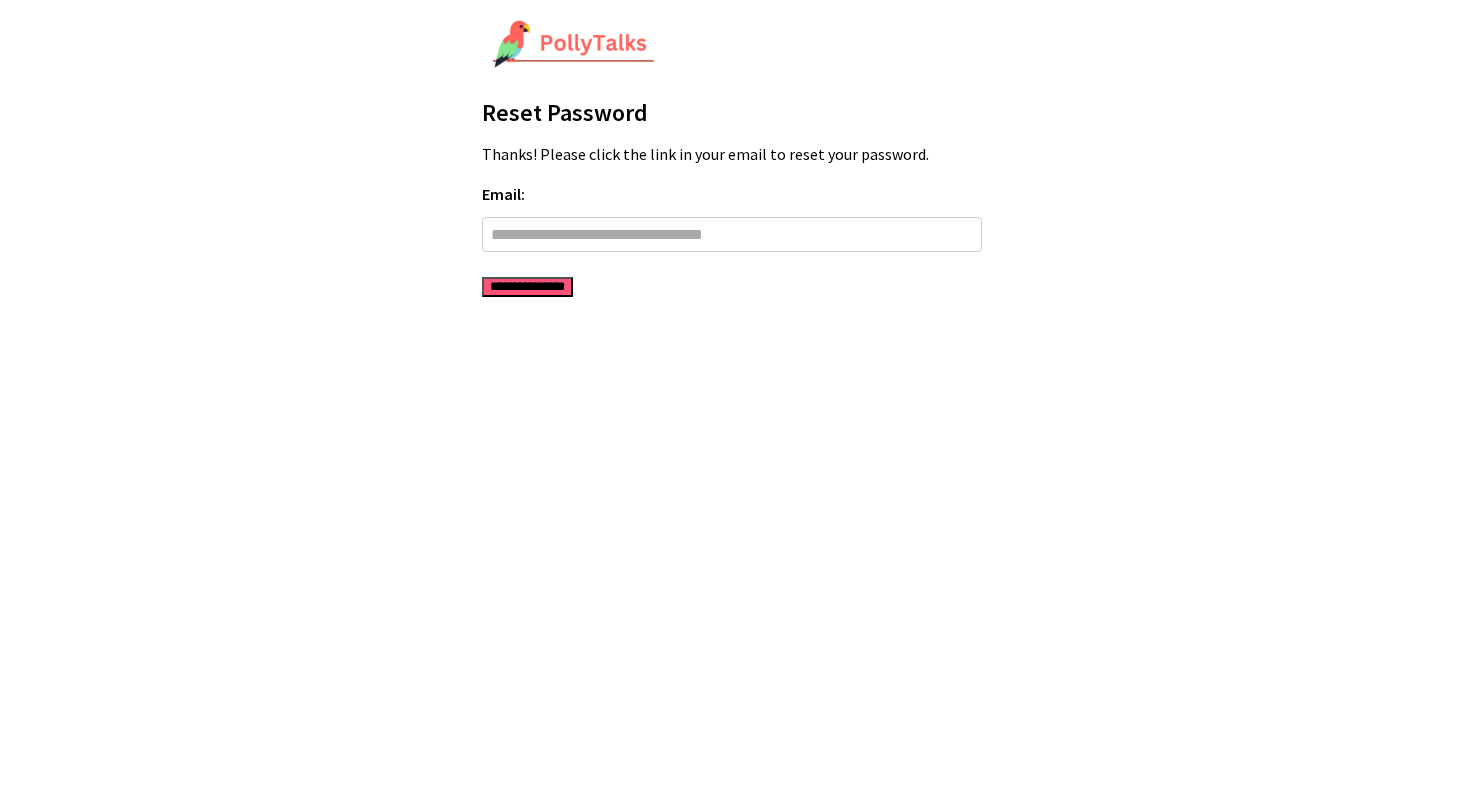 scroll, scrollTop: 0, scrollLeft: 0, axis: both 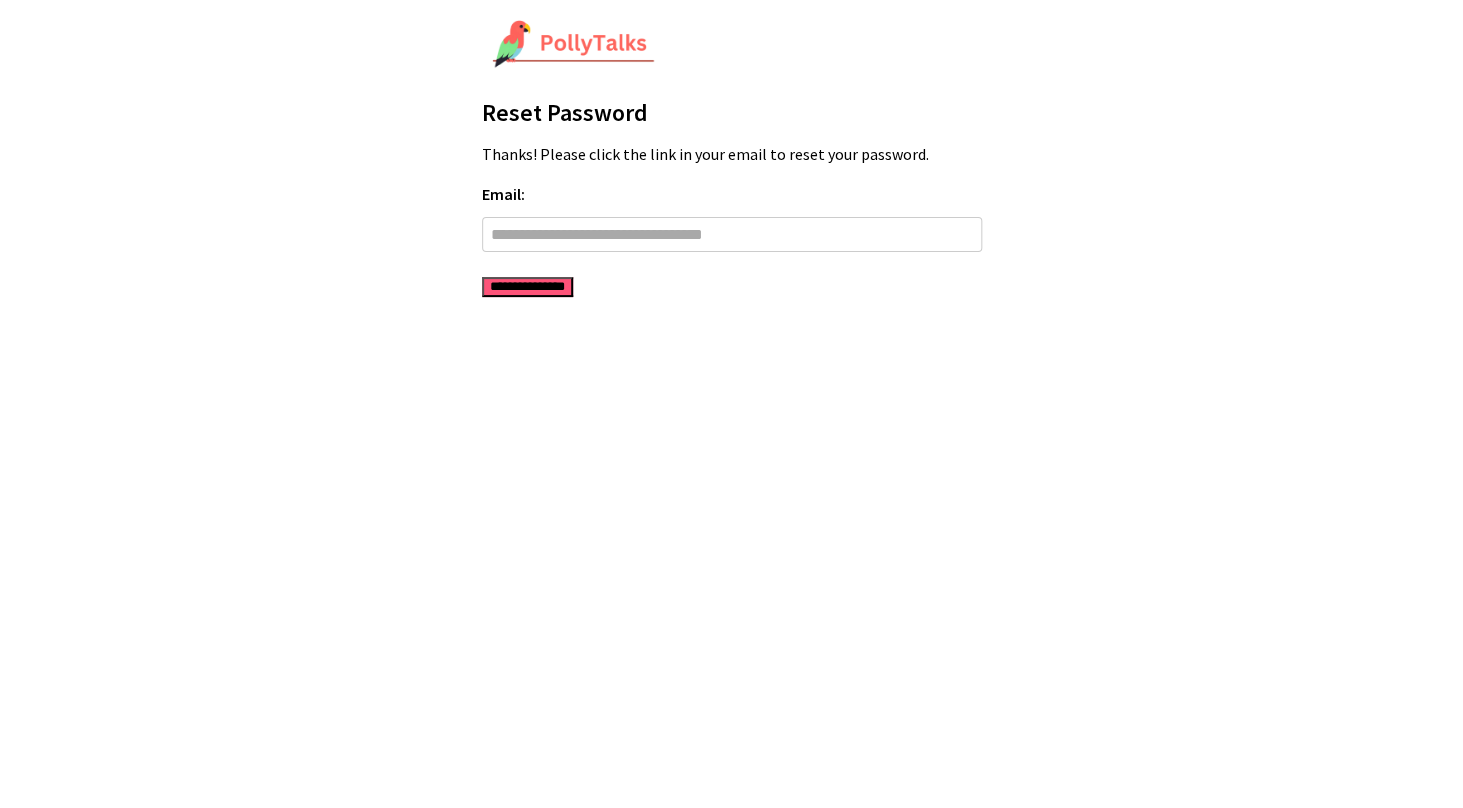 click on "Thanks! Please click the link in your email to reset your password." at bounding box center [732, 154] 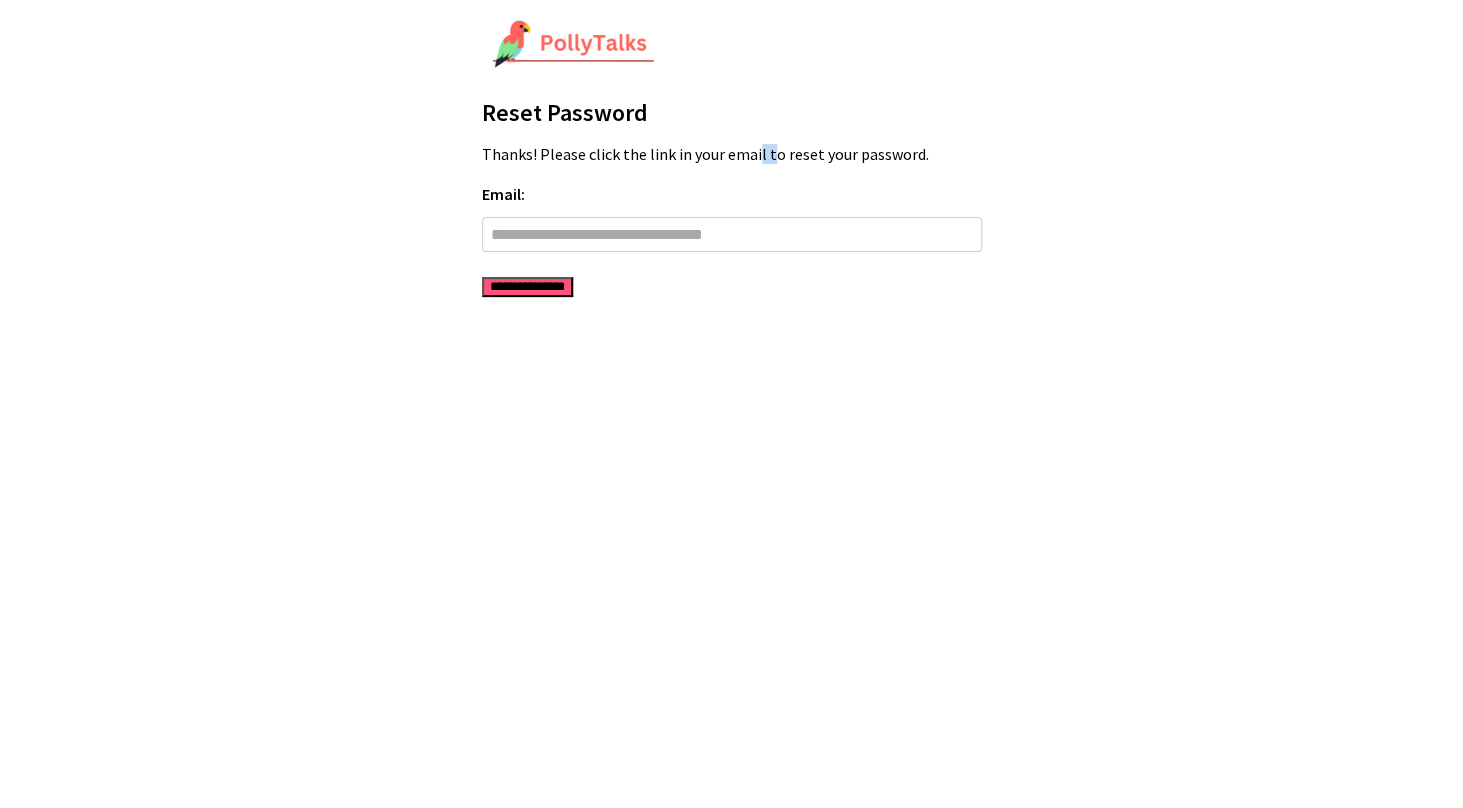click on "Thanks! Please click the link in your email to reset your password." at bounding box center [732, 154] 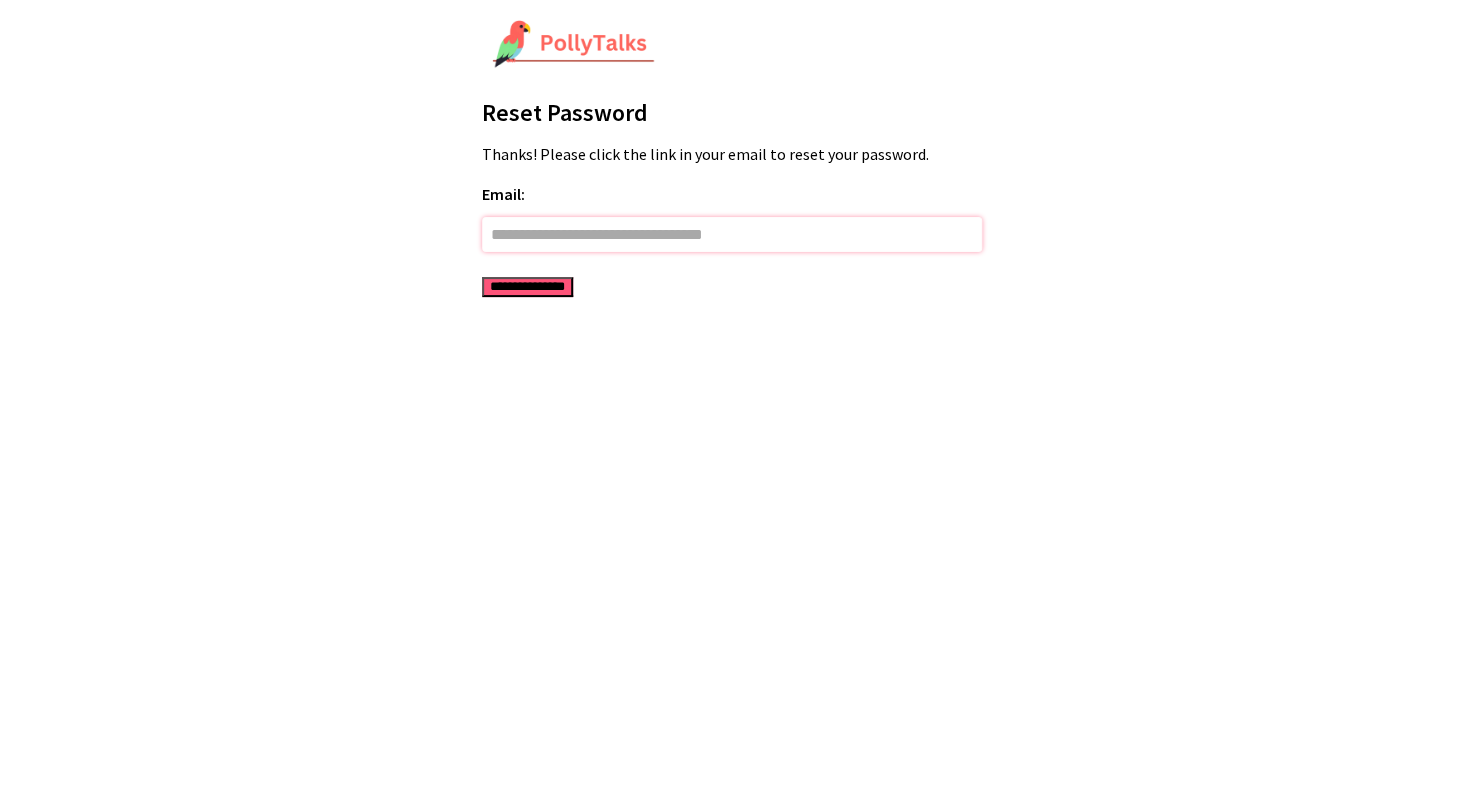click on "Email:" at bounding box center [732, 234] 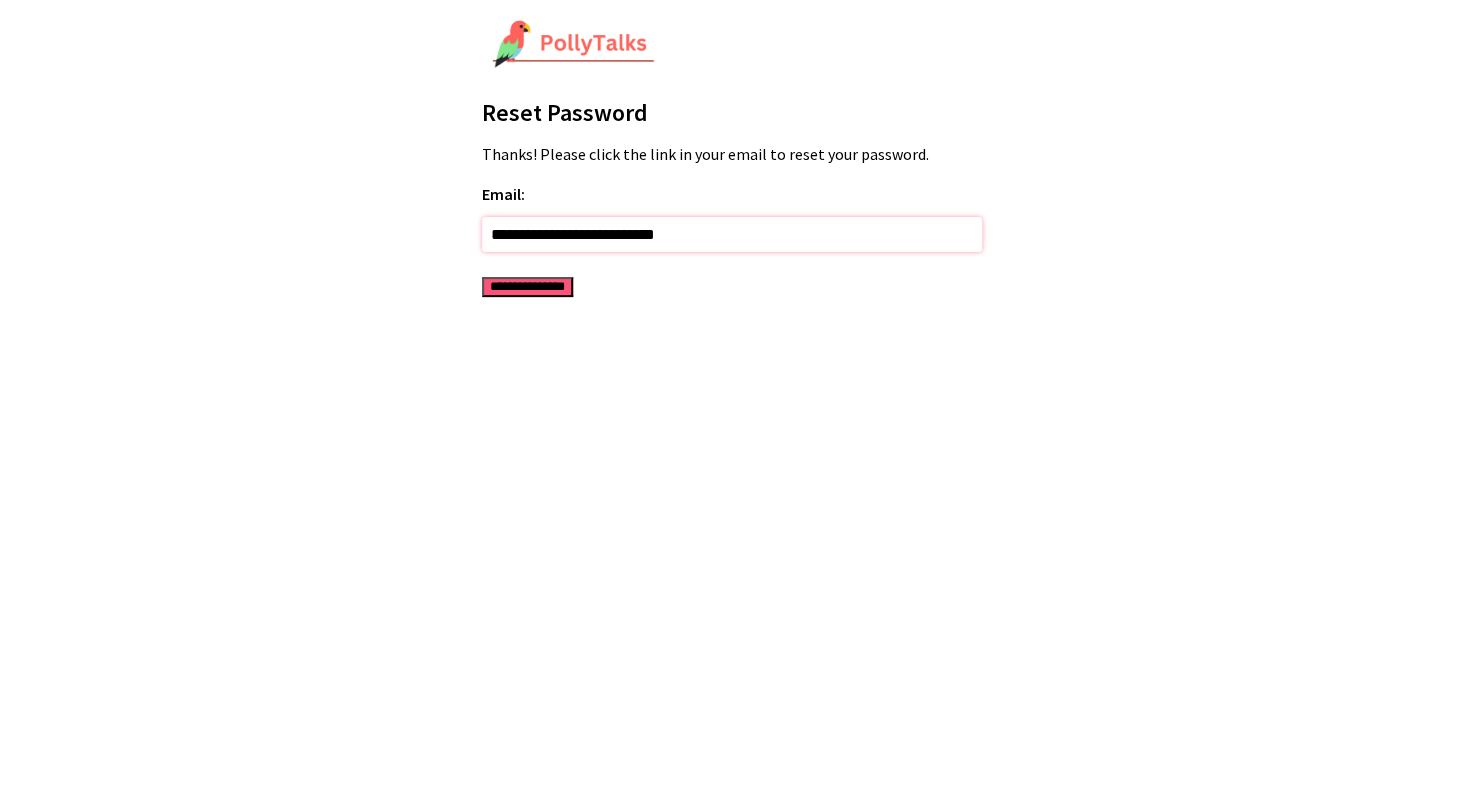 type on "**********" 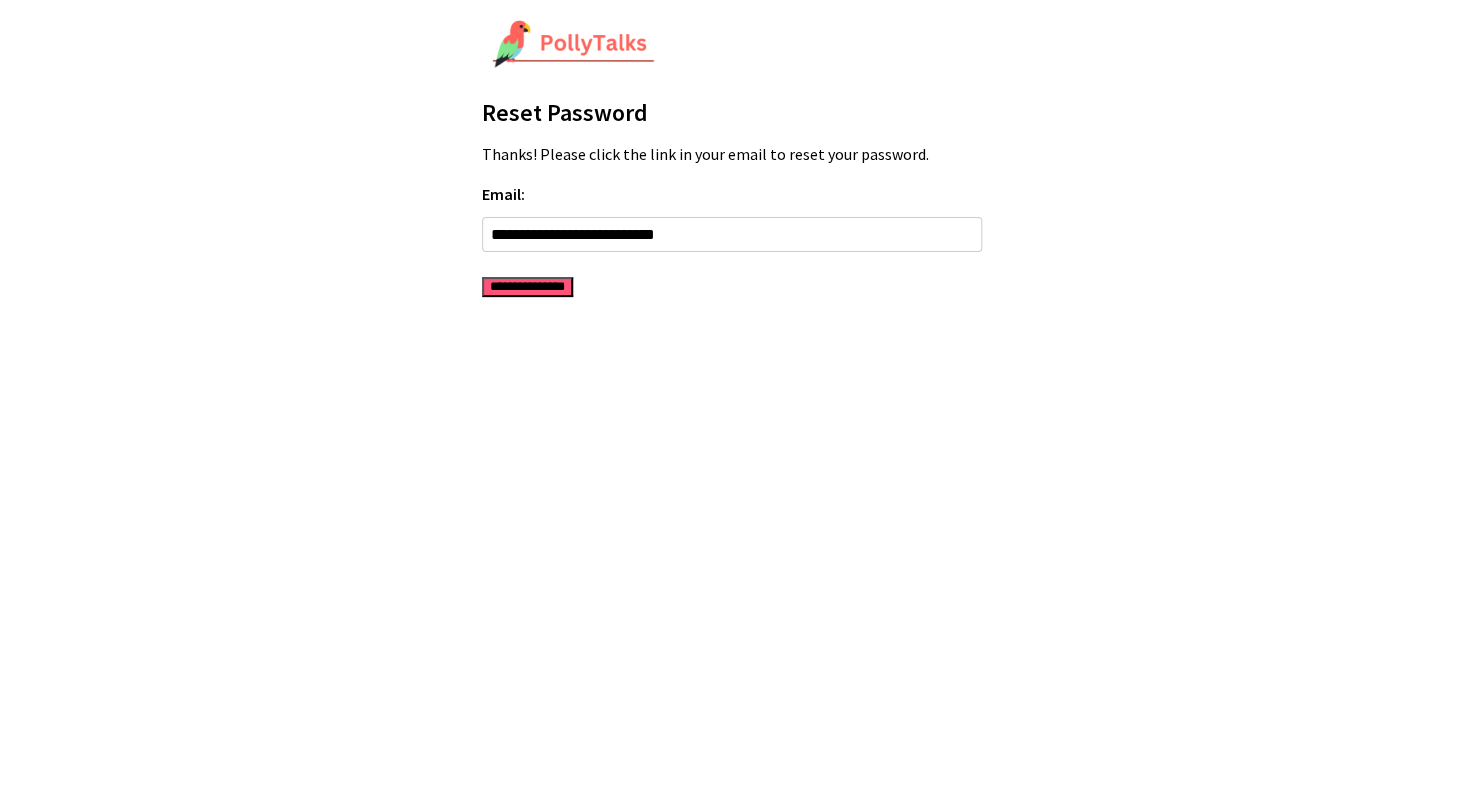 click on "**********" at bounding box center [732, 240] 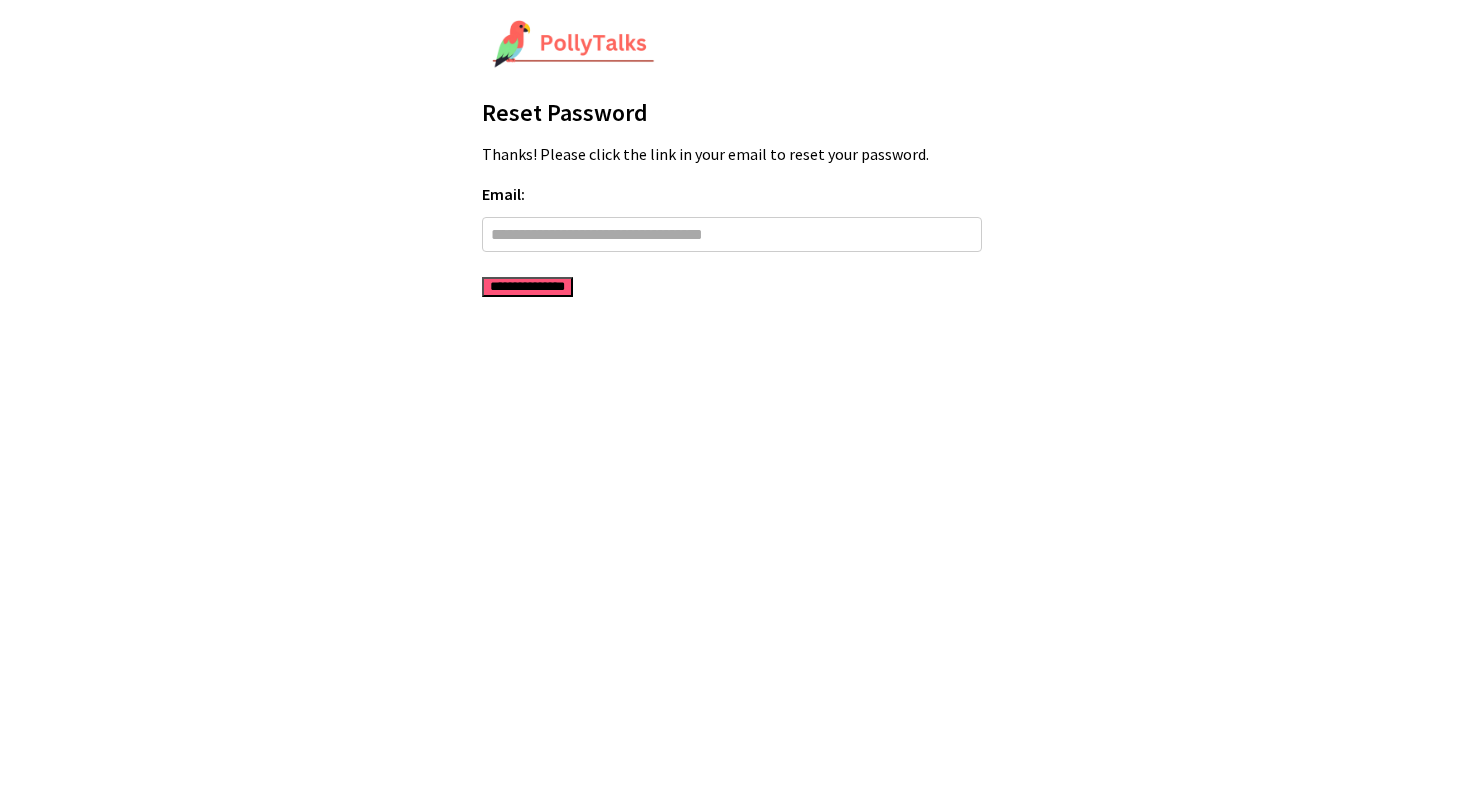 scroll, scrollTop: 0, scrollLeft: 0, axis: both 